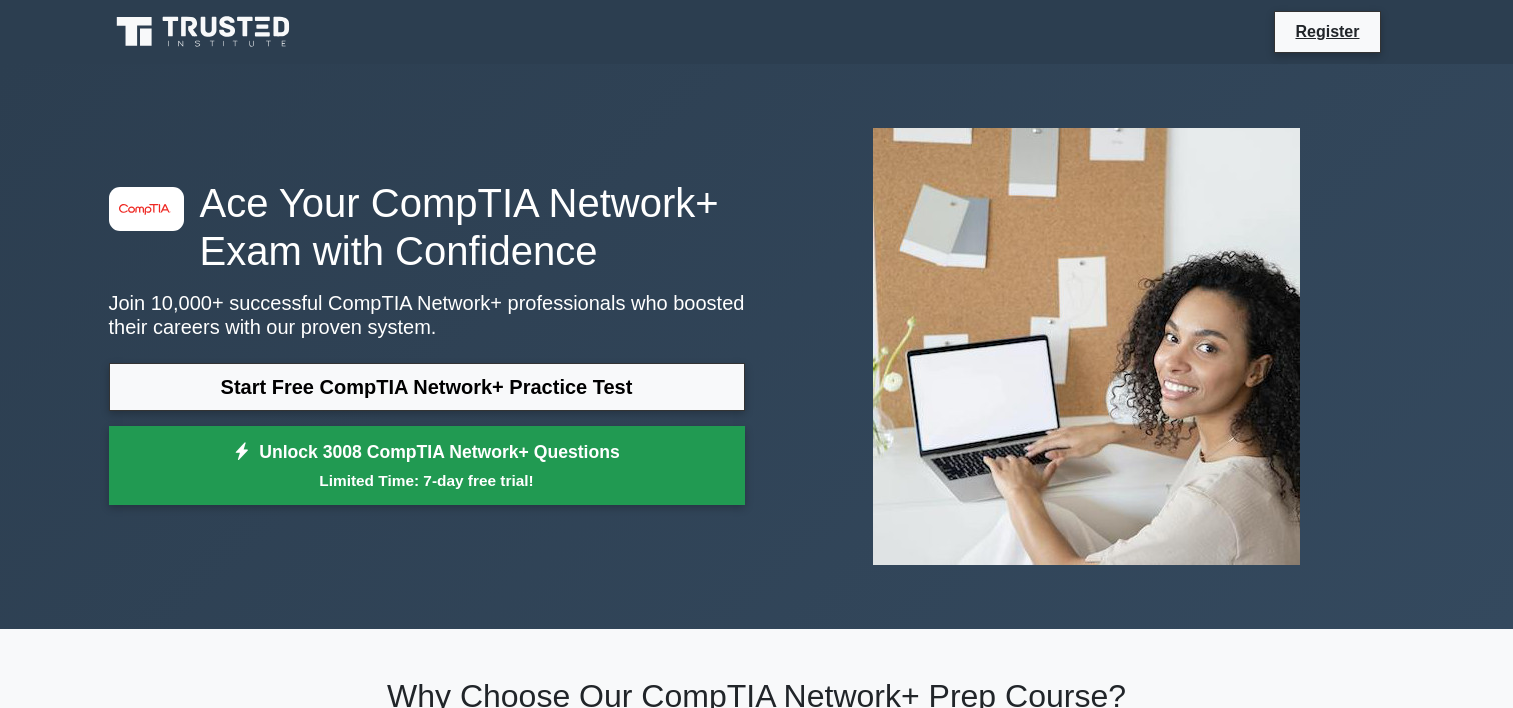 scroll, scrollTop: 0, scrollLeft: 0, axis: both 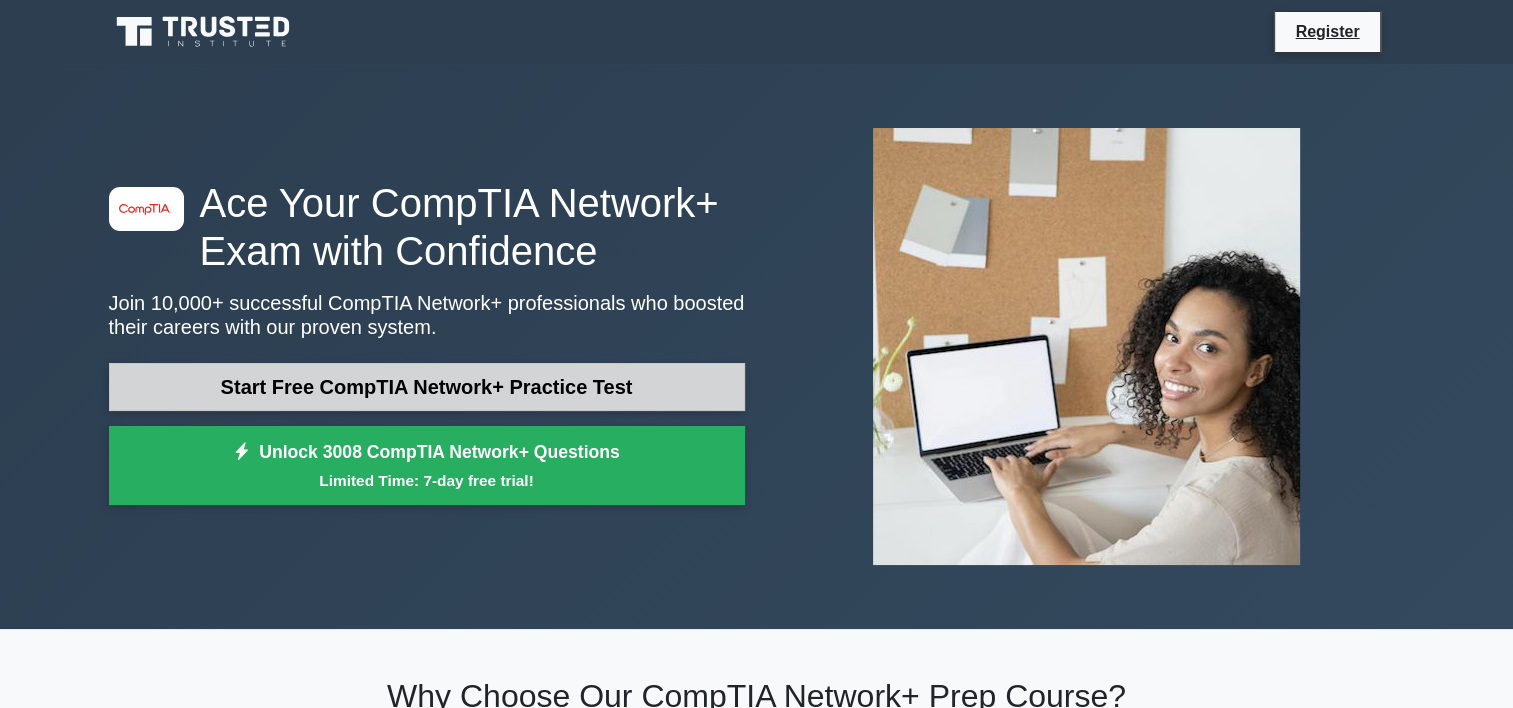 click on "Start Free CompTIA Network+ Practice Test" at bounding box center (427, 387) 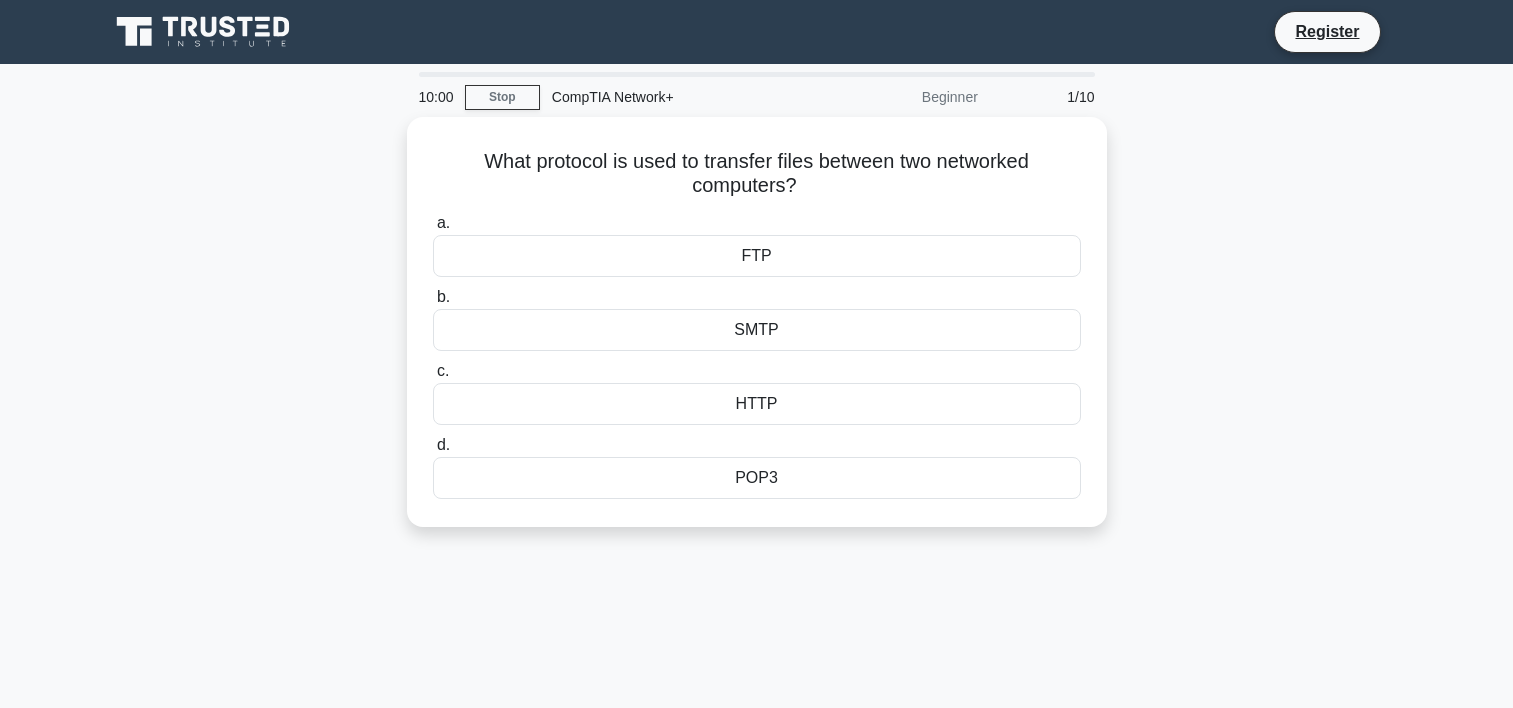 scroll, scrollTop: 0, scrollLeft: 0, axis: both 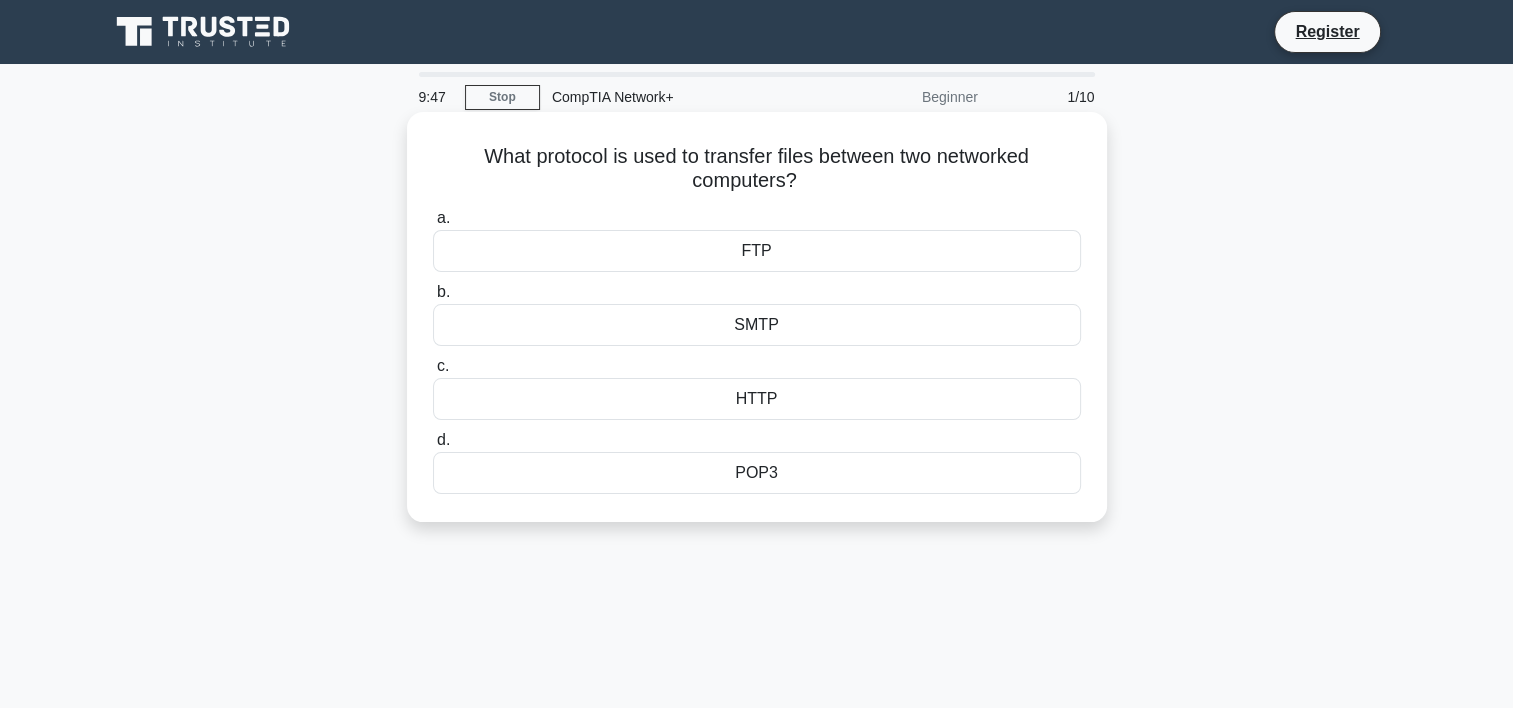 click on "FTP" at bounding box center (757, 251) 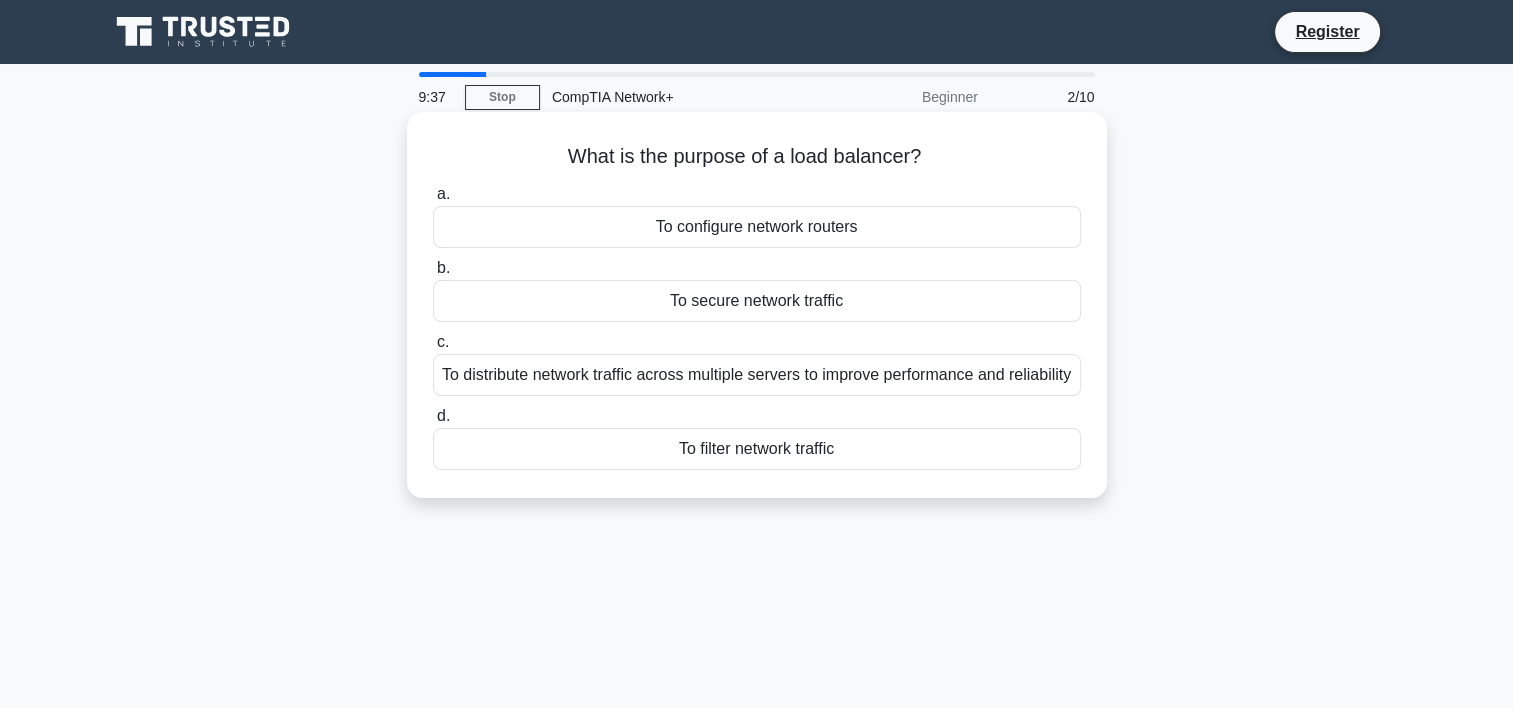 click on "To distribute network traffic across multiple servers to improve performance and reliability" at bounding box center (757, 375) 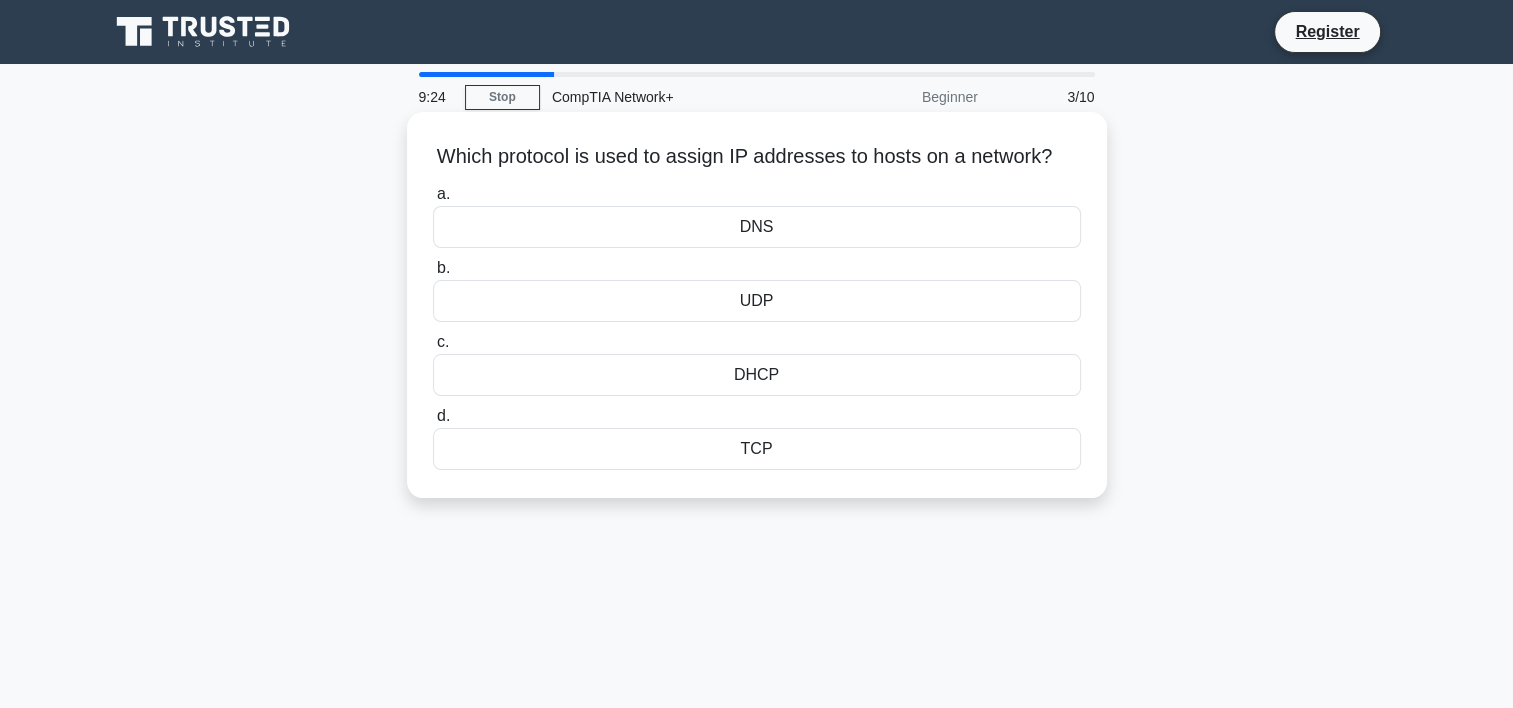click on "DNS" at bounding box center (757, 227) 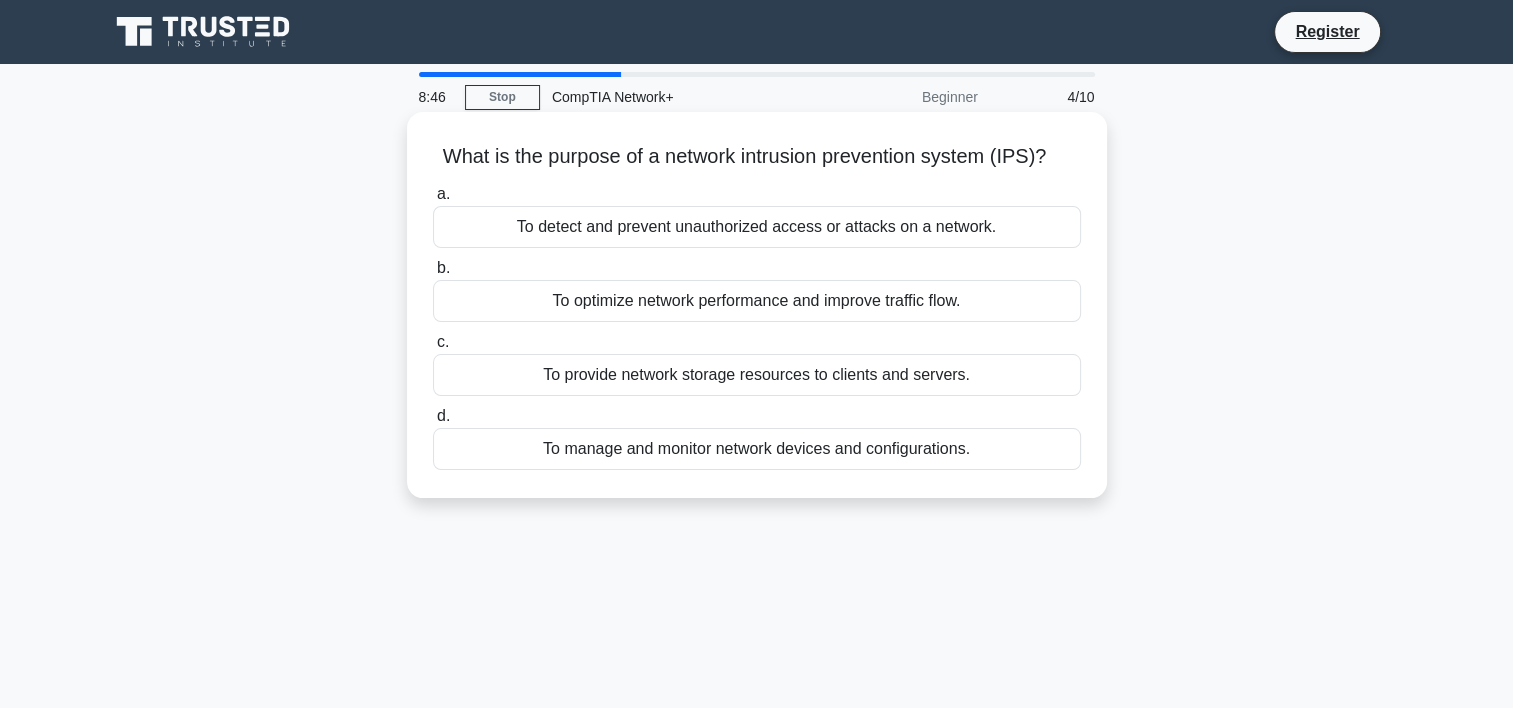 click on "To detect and prevent unauthorized access or attacks on a network." at bounding box center (757, 227) 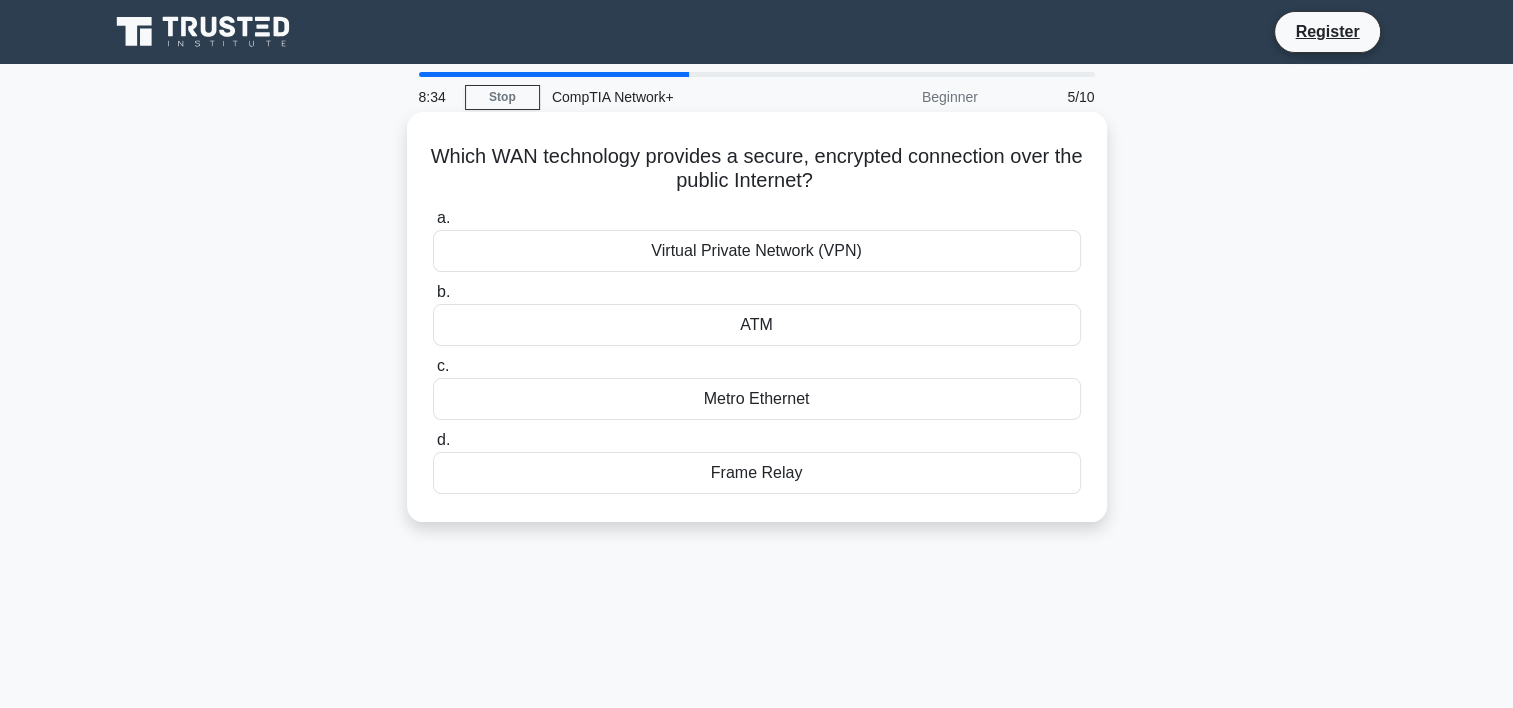click on "Virtual Private Network (VPN)" at bounding box center (757, 251) 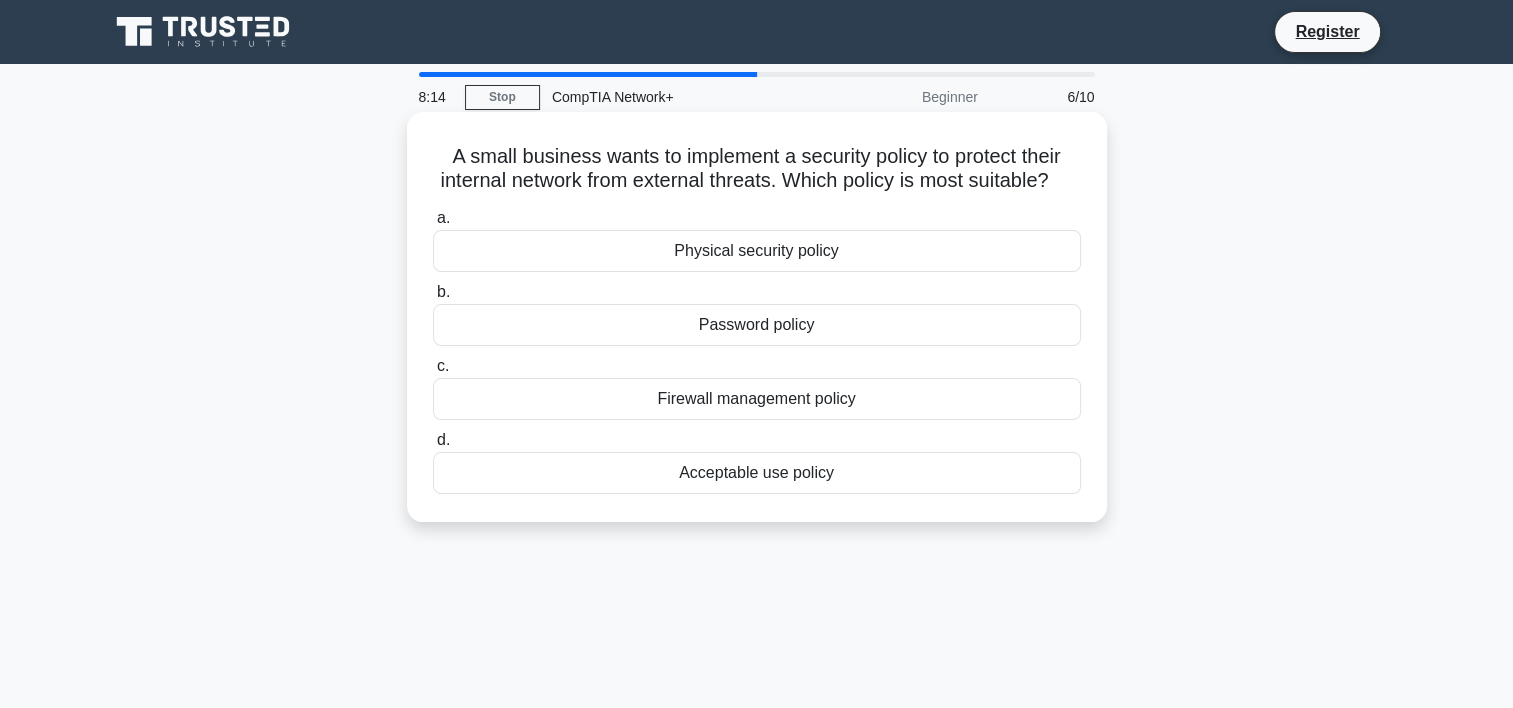 click on "Firewall management policy" at bounding box center (757, 399) 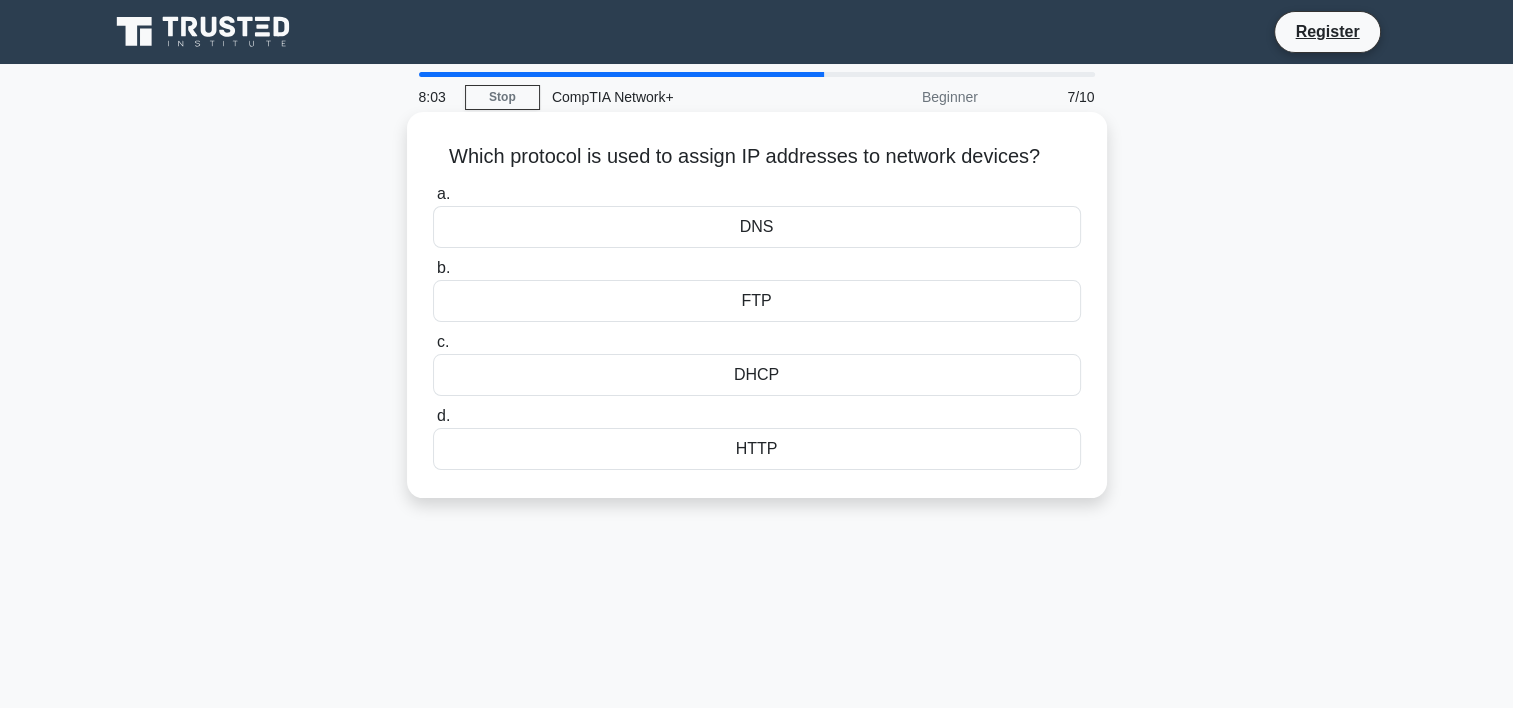 click on "DNS" at bounding box center (757, 227) 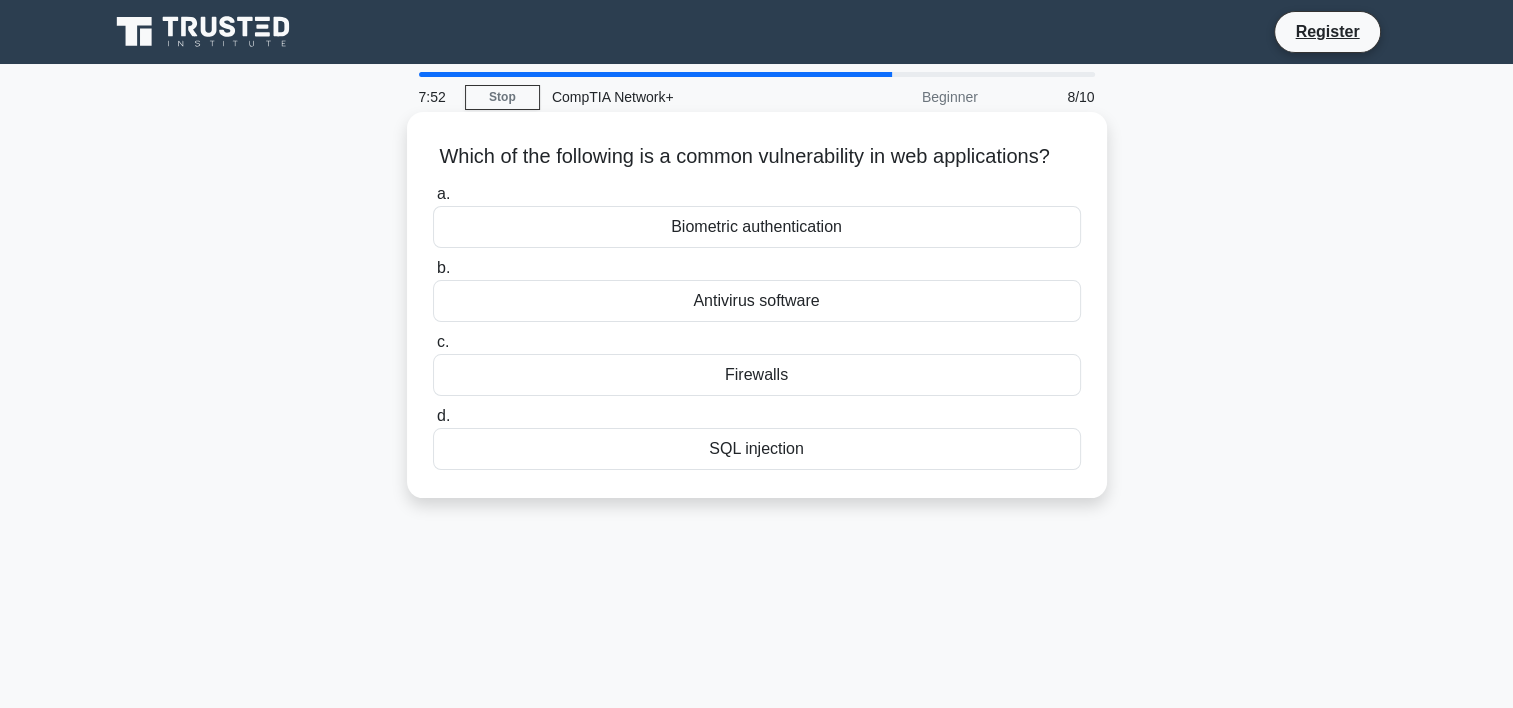 click on "SQL injection" at bounding box center [757, 449] 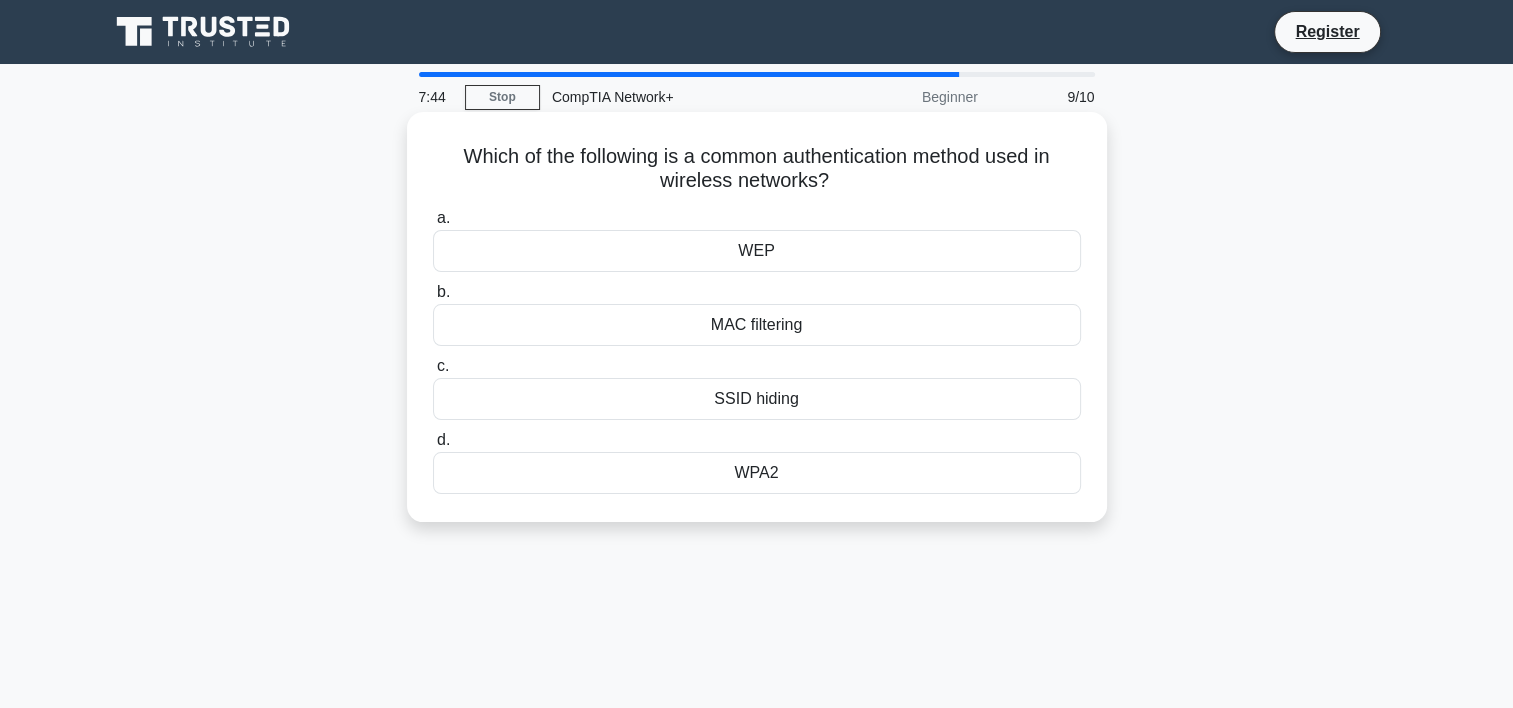 click on "WPA2" at bounding box center [757, 473] 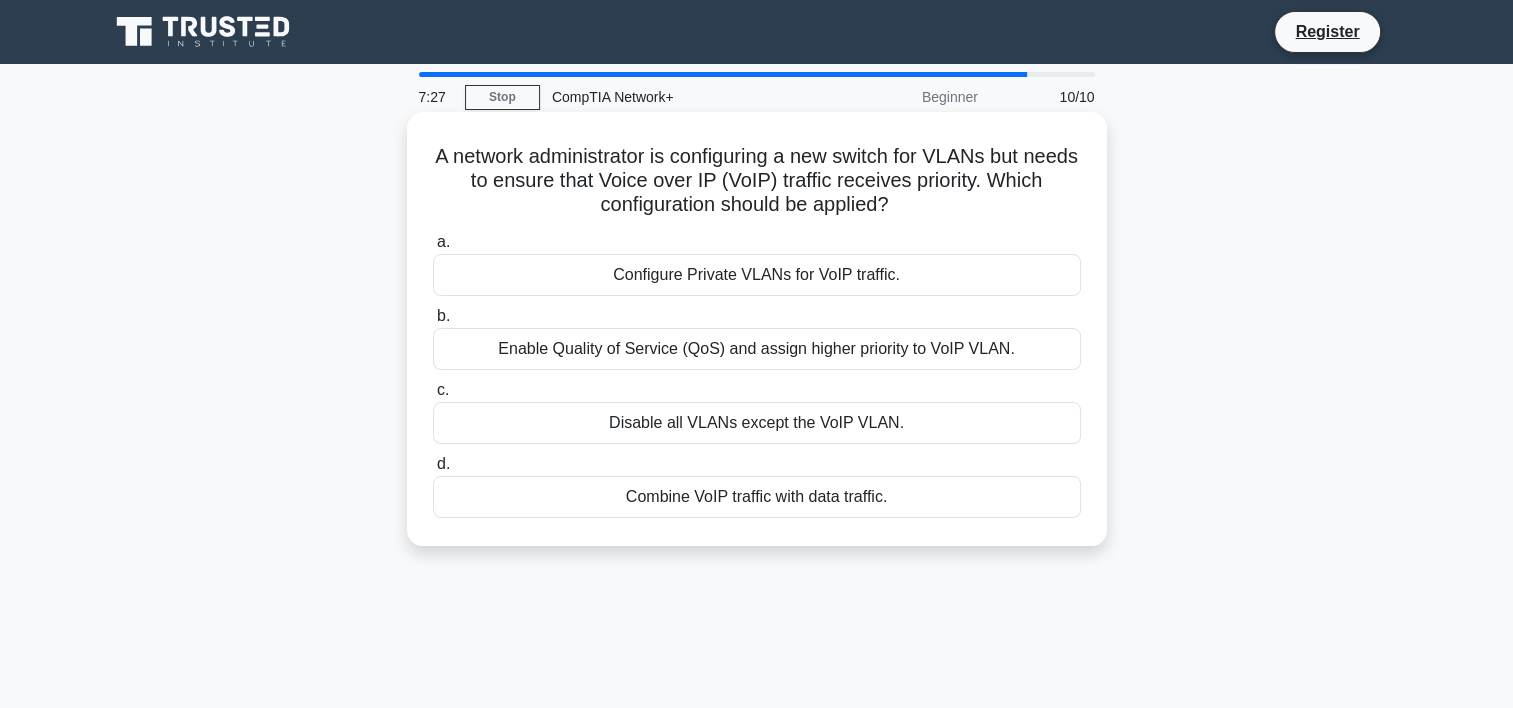 click on "Enable Quality of Service (QoS) and assign higher priority to VoIP VLAN." at bounding box center [757, 349] 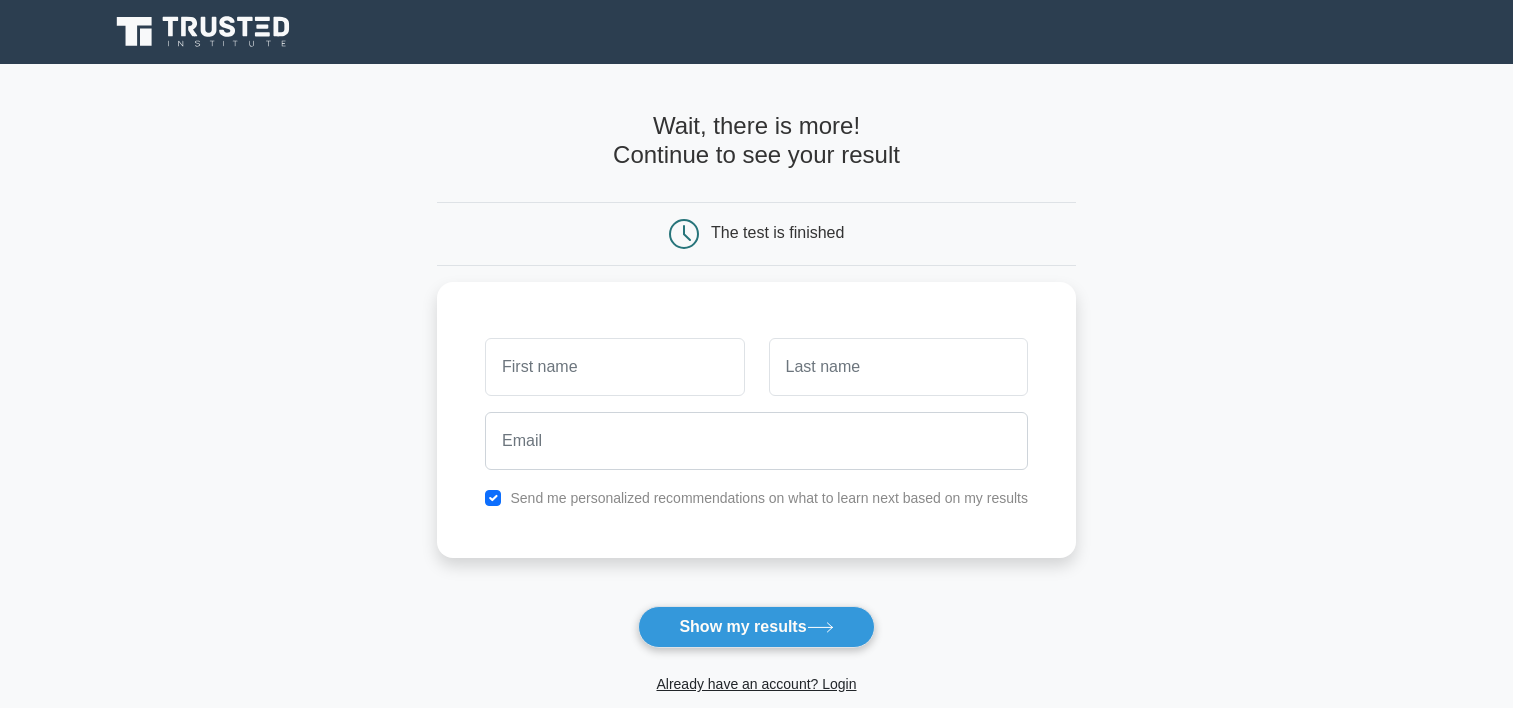 scroll, scrollTop: 0, scrollLeft: 0, axis: both 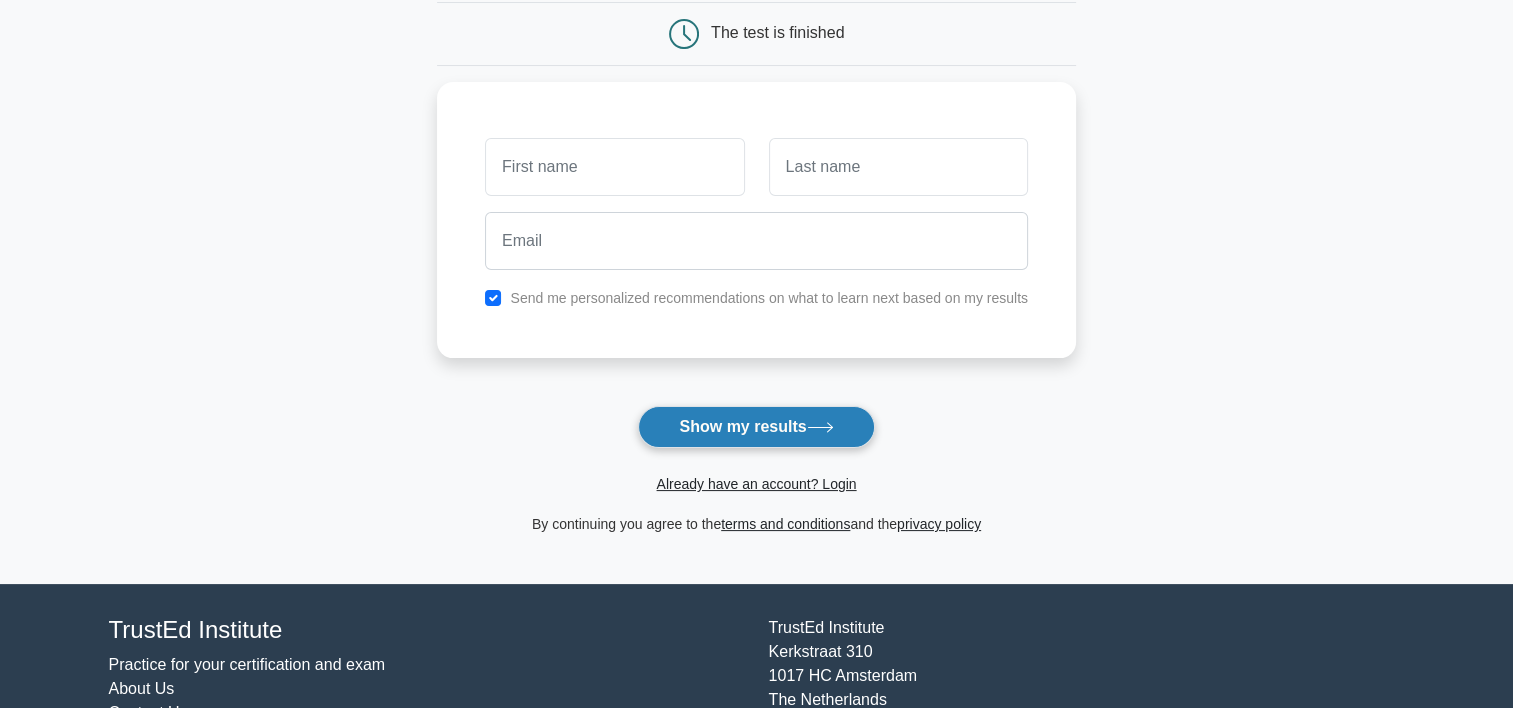 click on "Show my results" at bounding box center [756, 427] 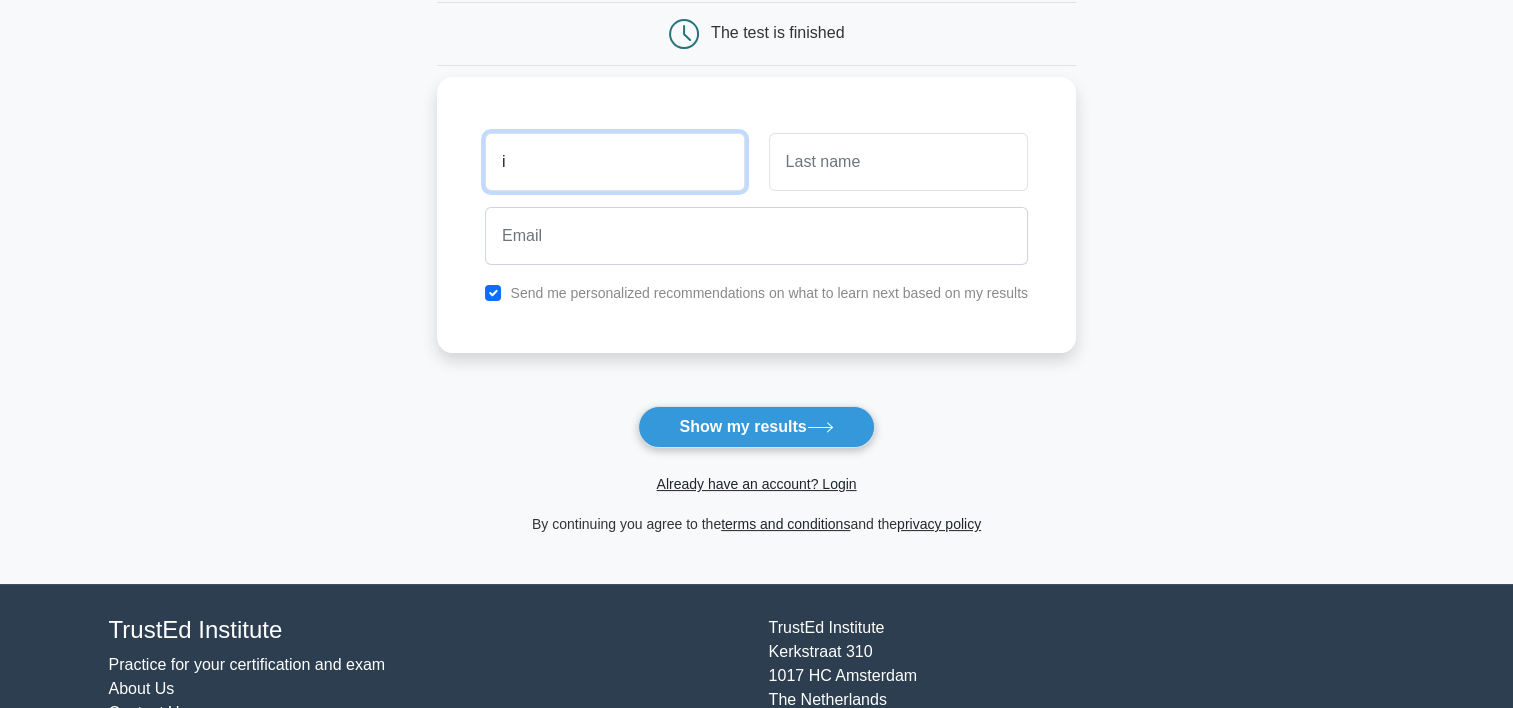 type on "i" 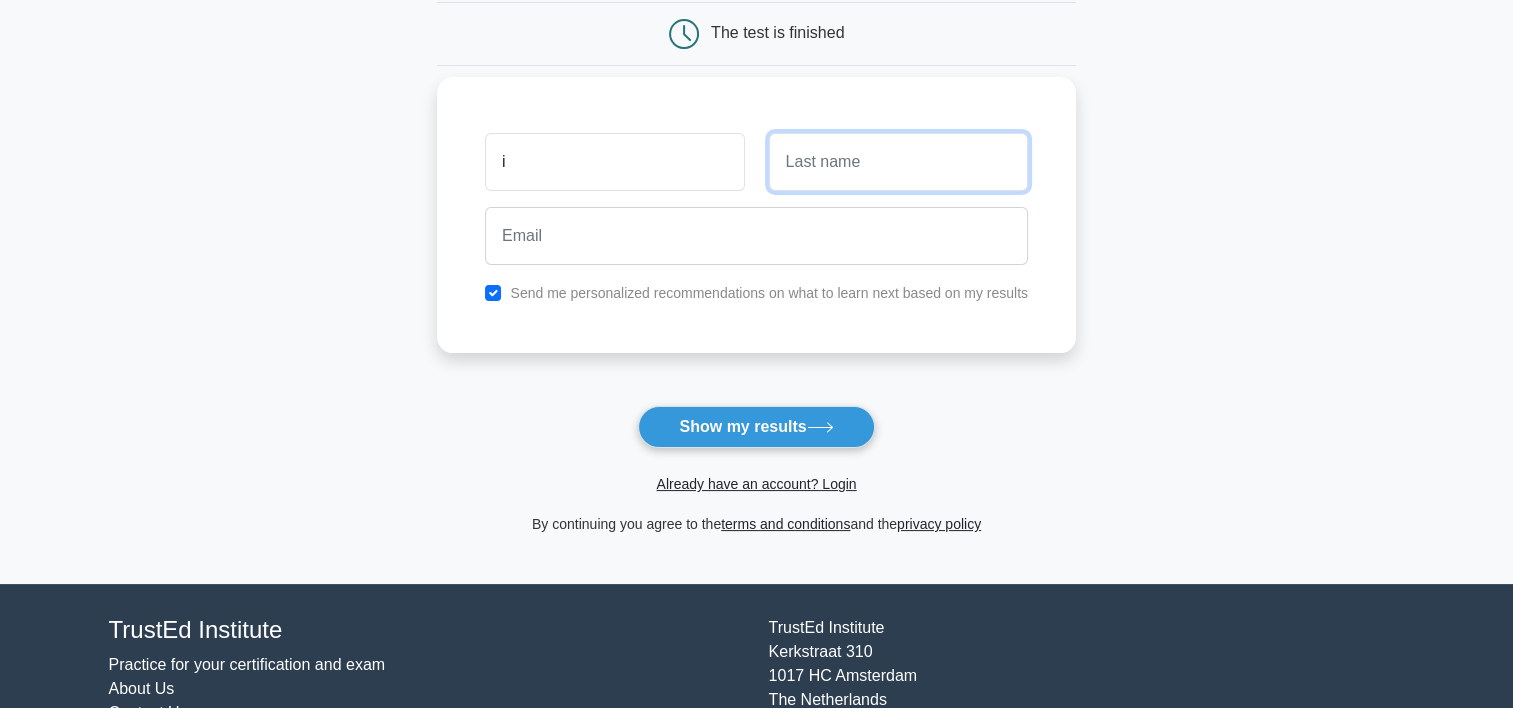 click at bounding box center (898, 162) 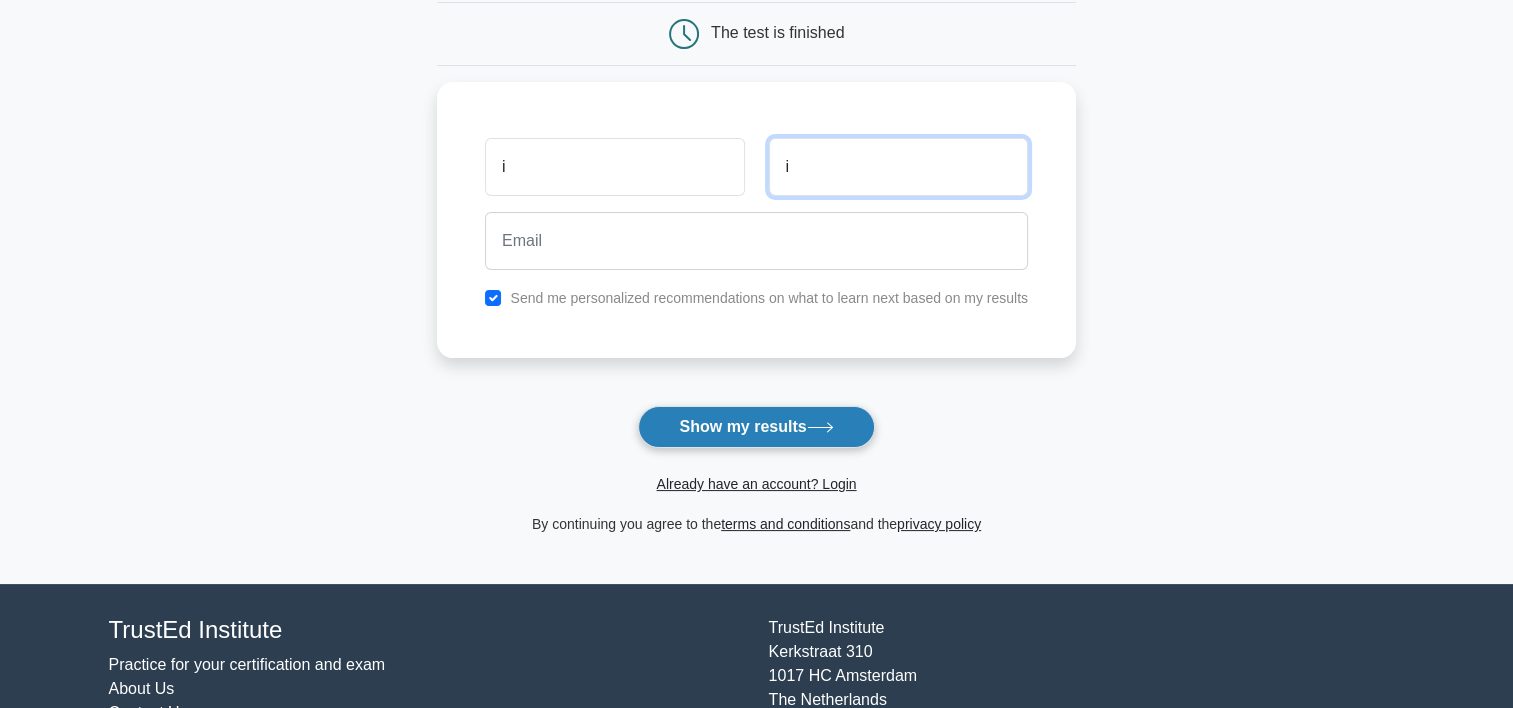 type on "i" 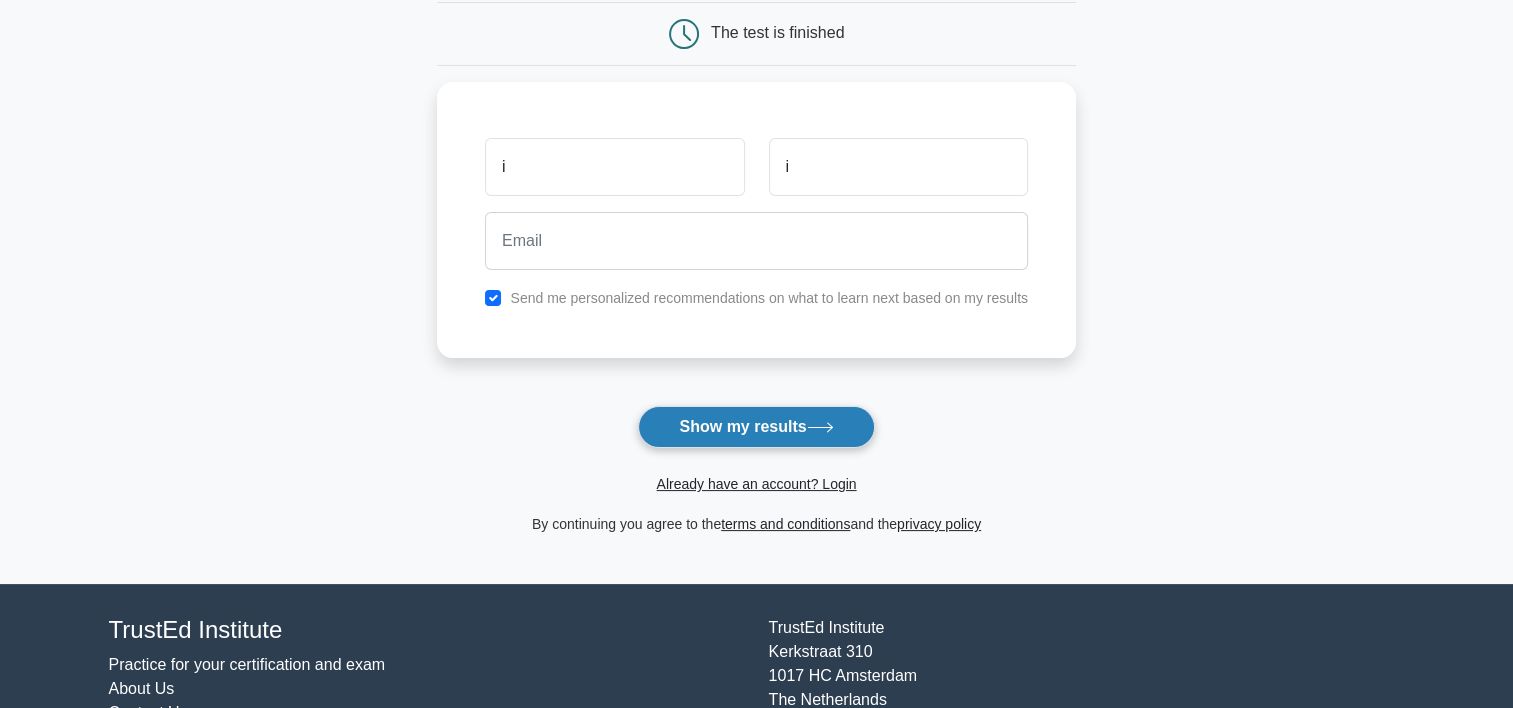 click on "Show my results" at bounding box center (756, 427) 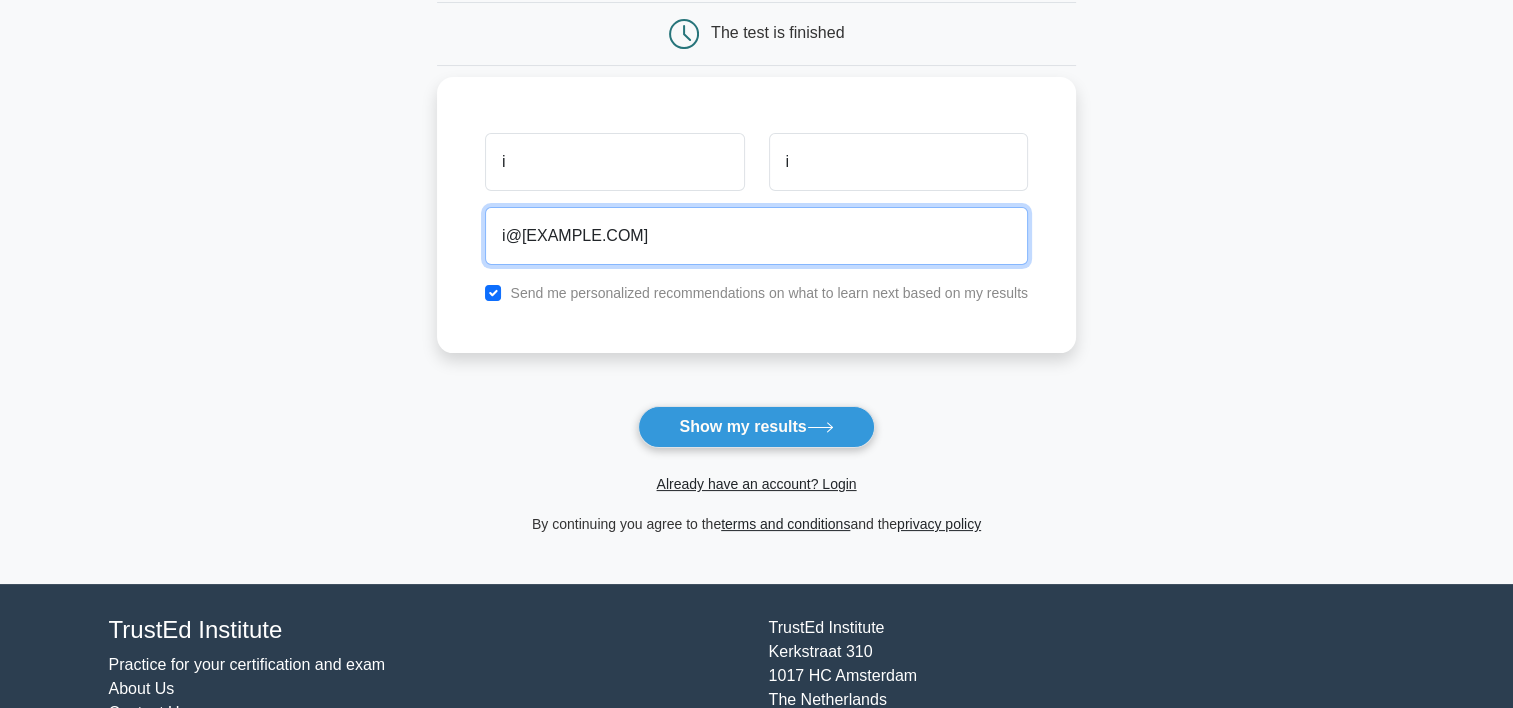 type on "i@[EXAMPLE.COM]" 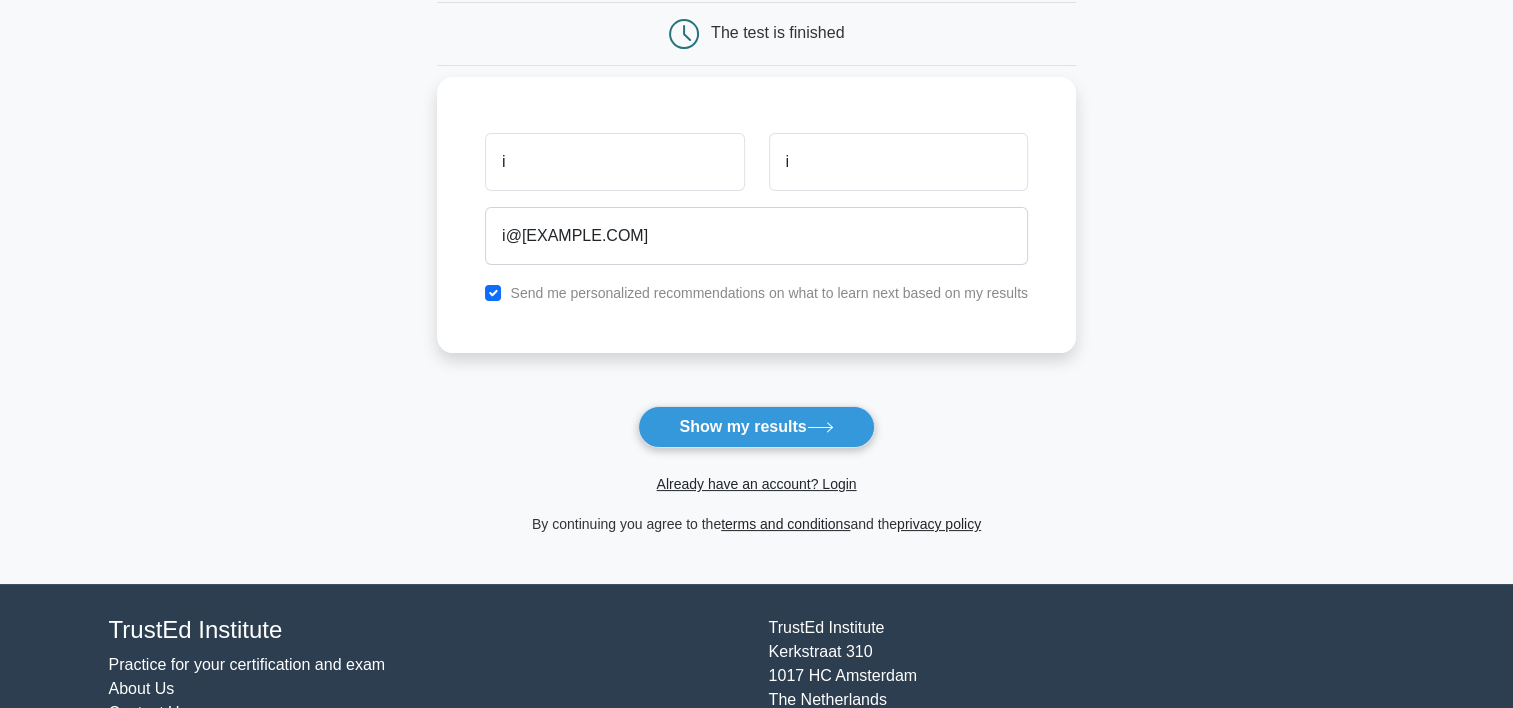 click on "Send me personalized recommendations on what to learn next based on my results" at bounding box center [756, 293] 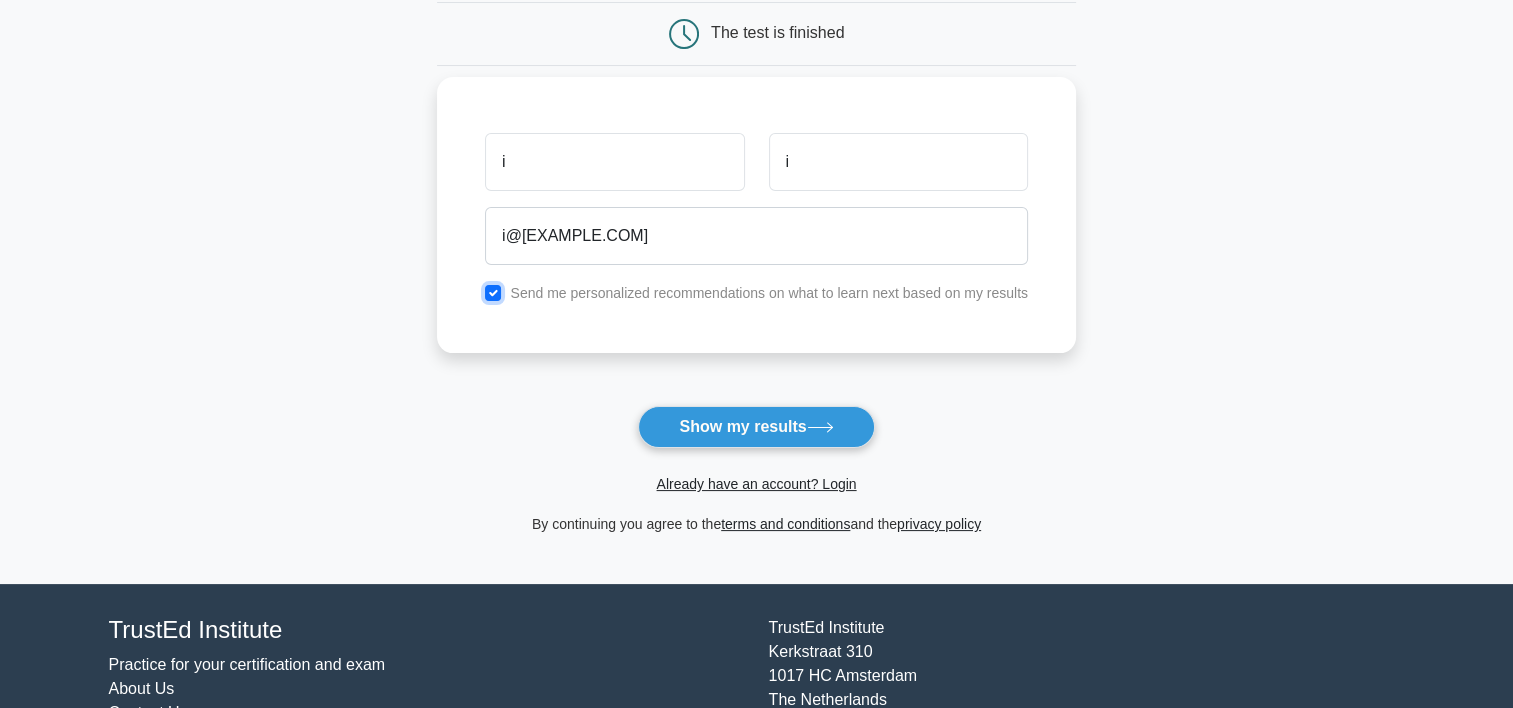 drag, startPoint x: 503, startPoint y: 284, endPoint x: 490, endPoint y: 292, distance: 15.264338 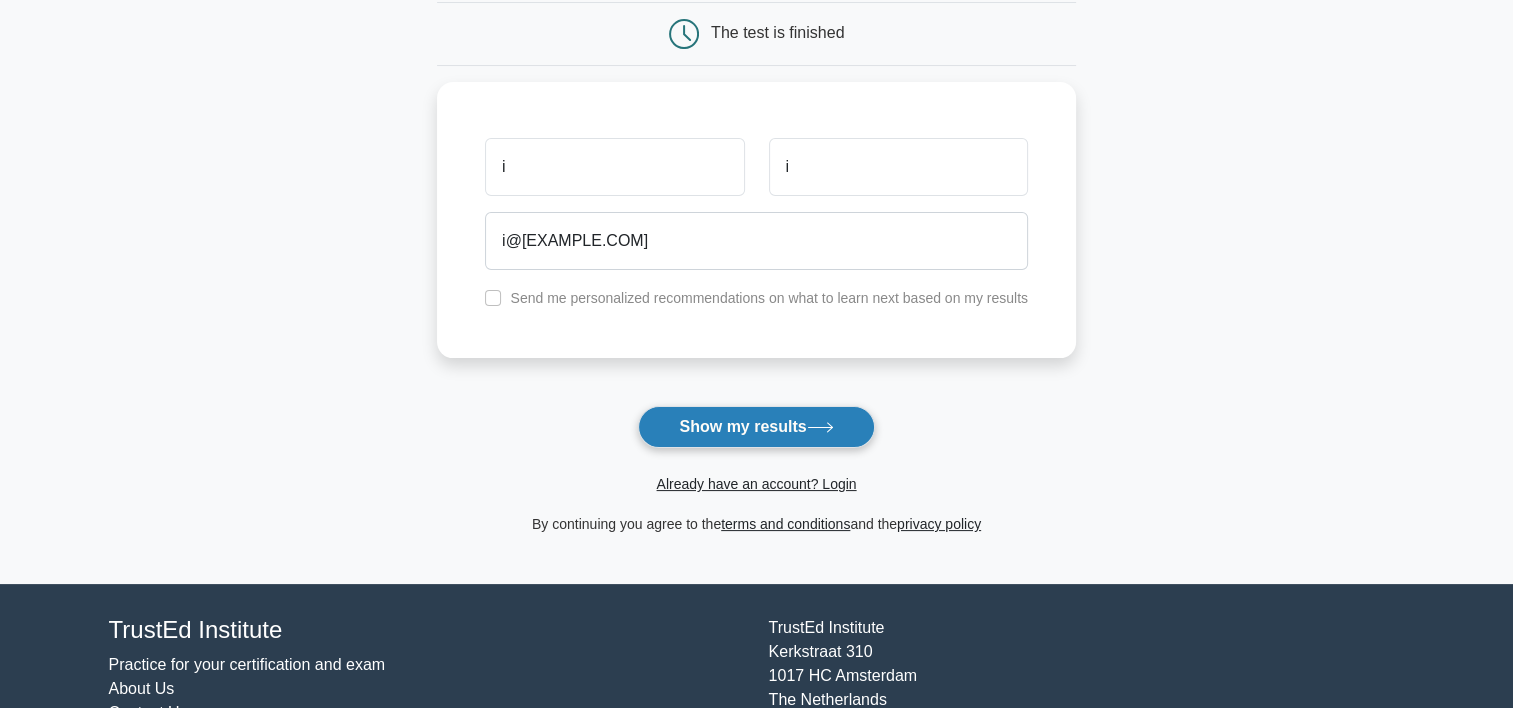 click on "Show my results" at bounding box center (756, 427) 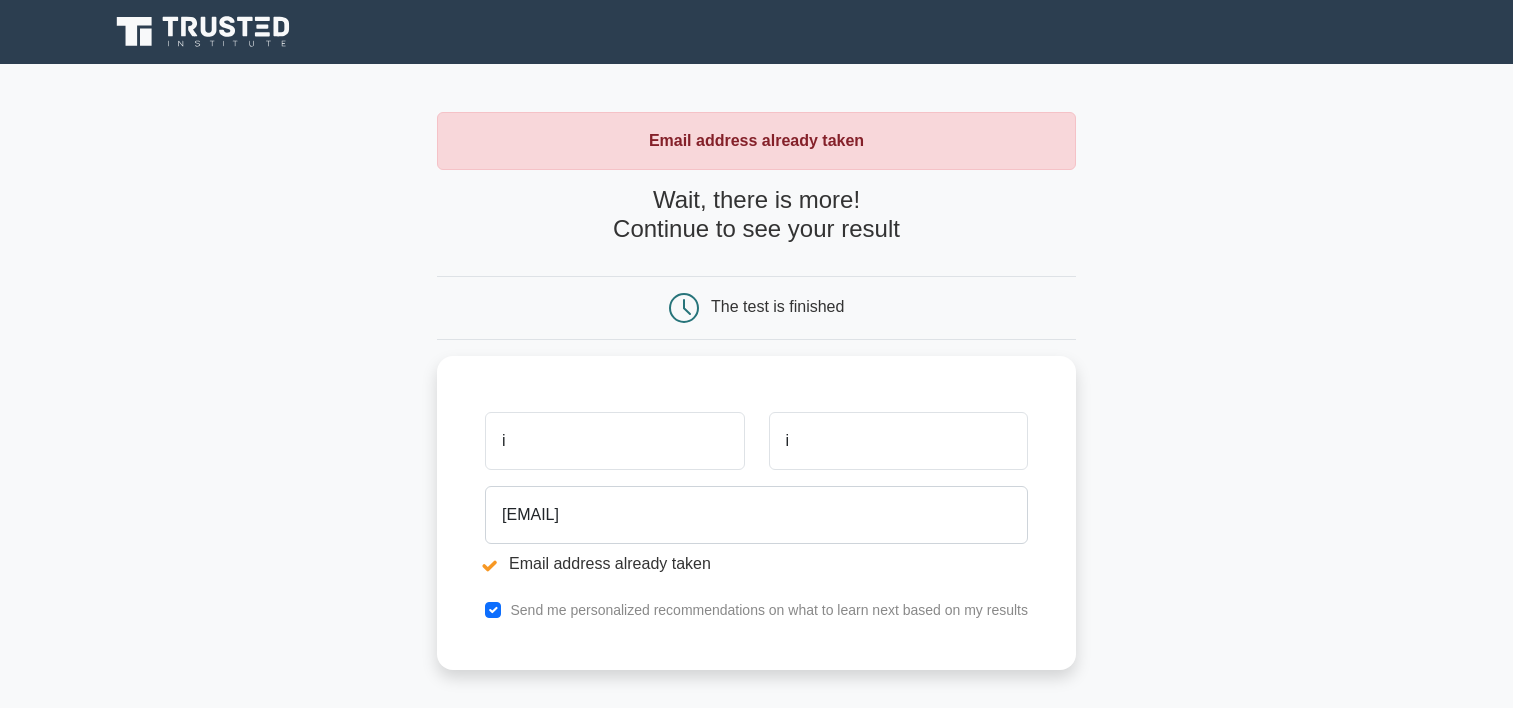 scroll, scrollTop: 0, scrollLeft: 0, axis: both 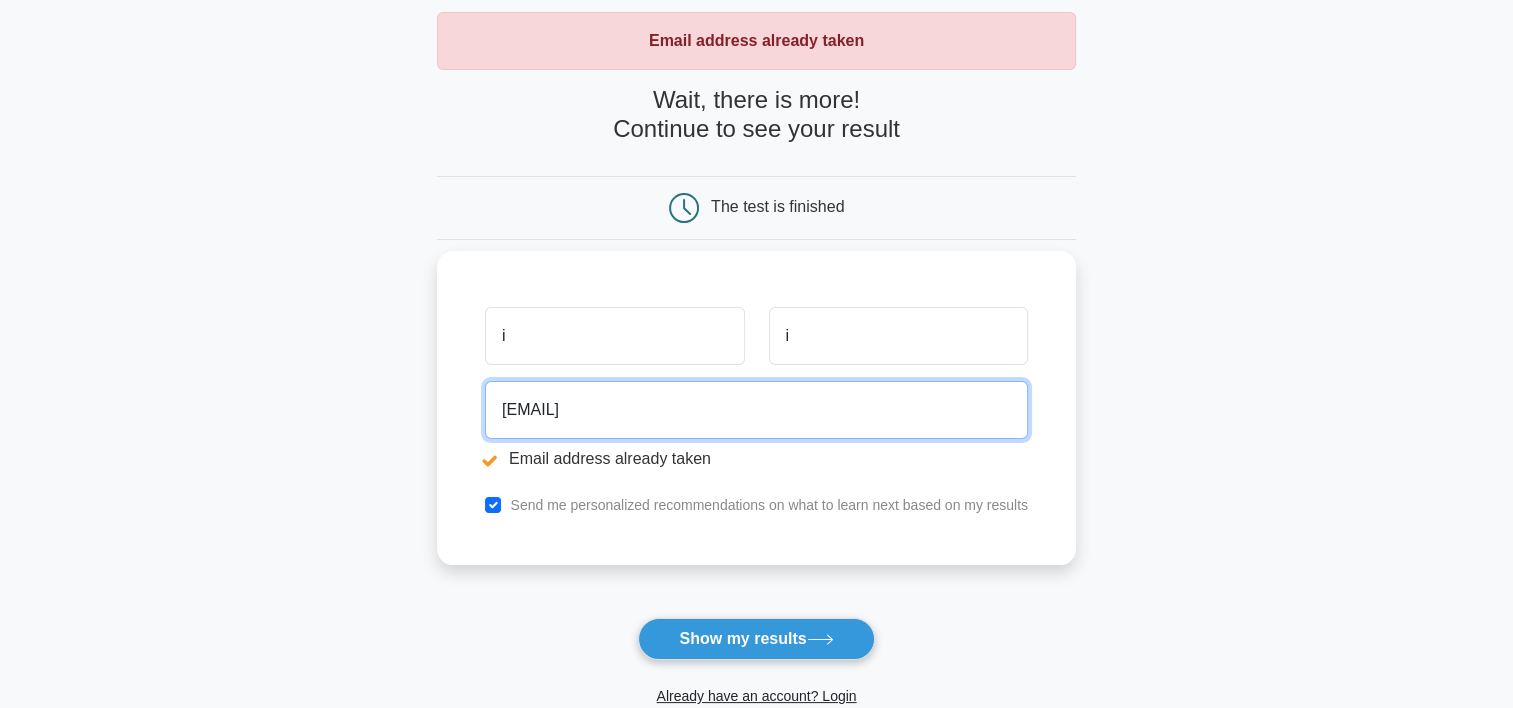 click on "i@gmail.com" at bounding box center (756, 410) 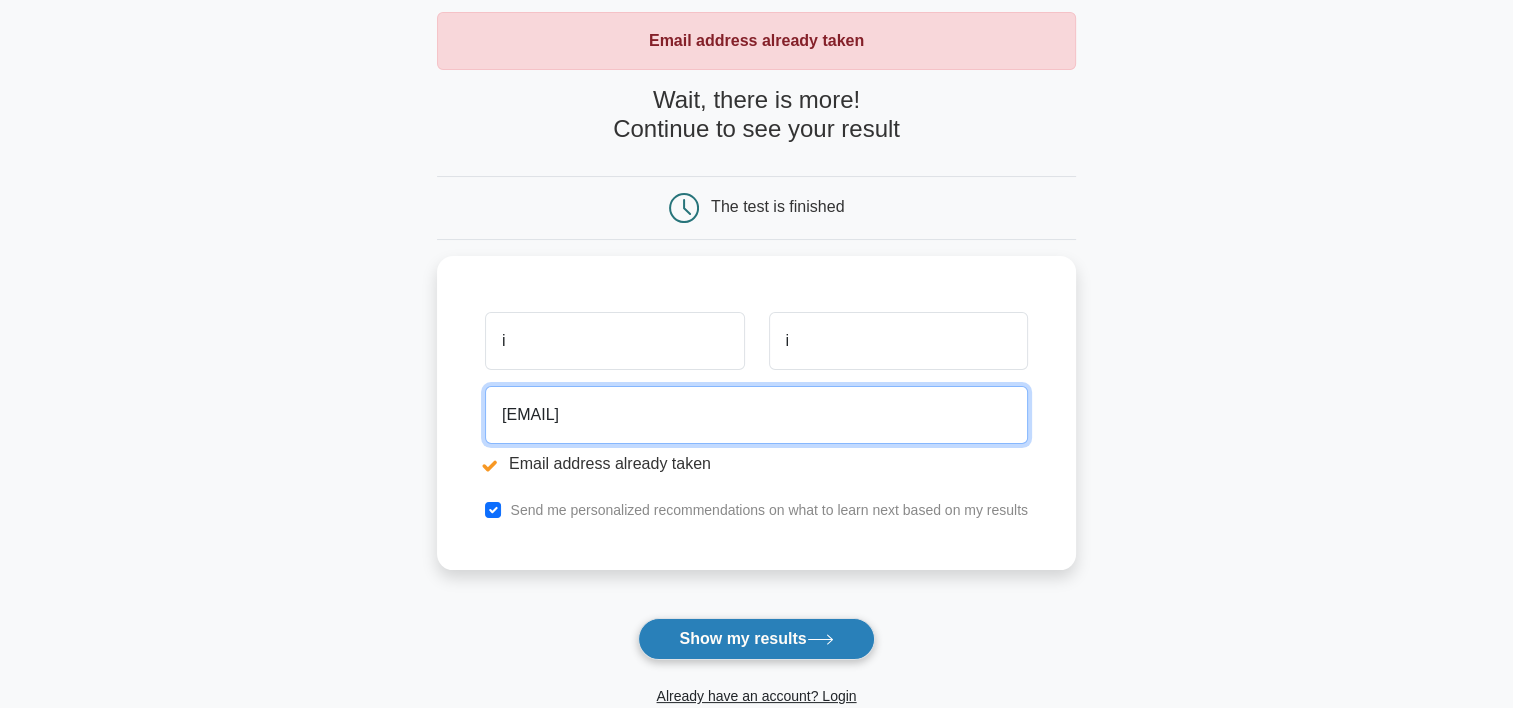 type on "li@gmail.com" 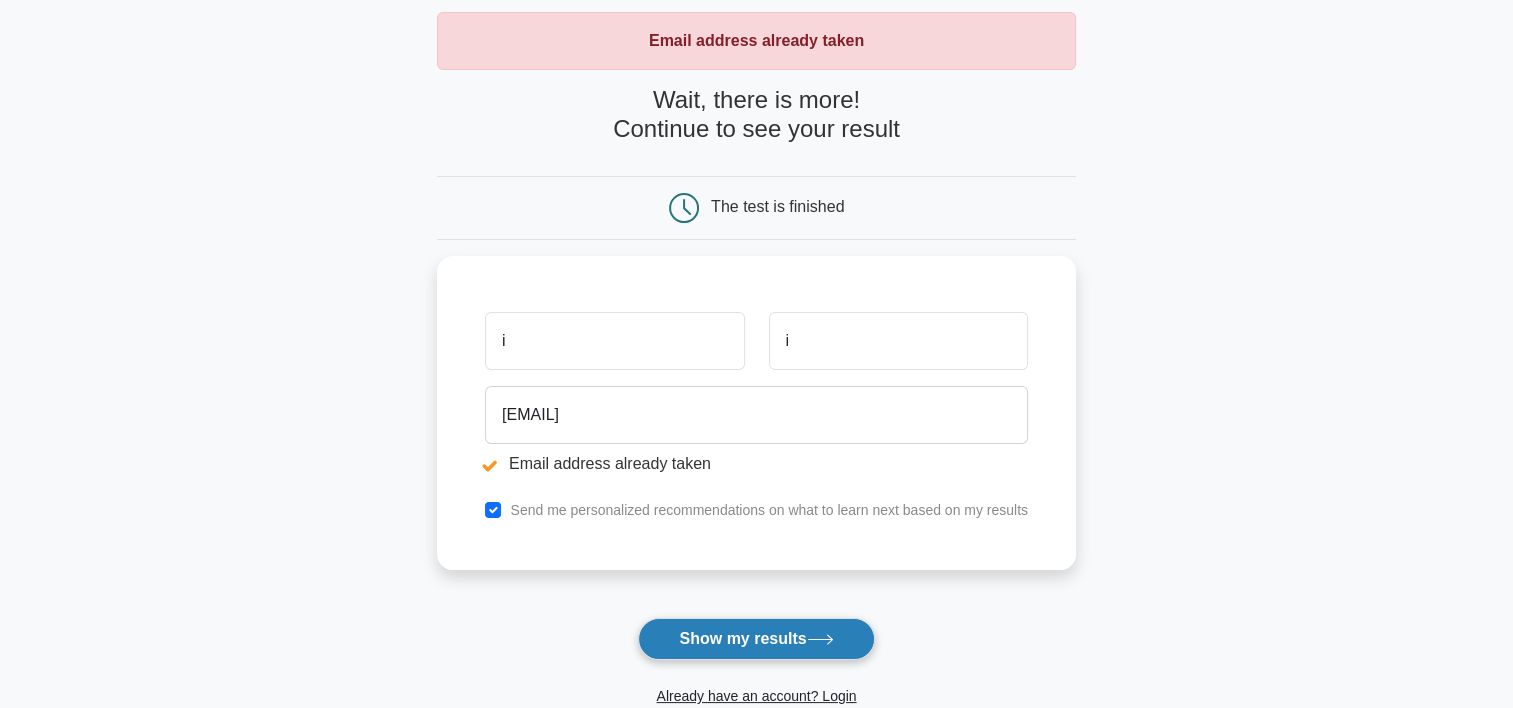 click on "Show my results" at bounding box center (756, 639) 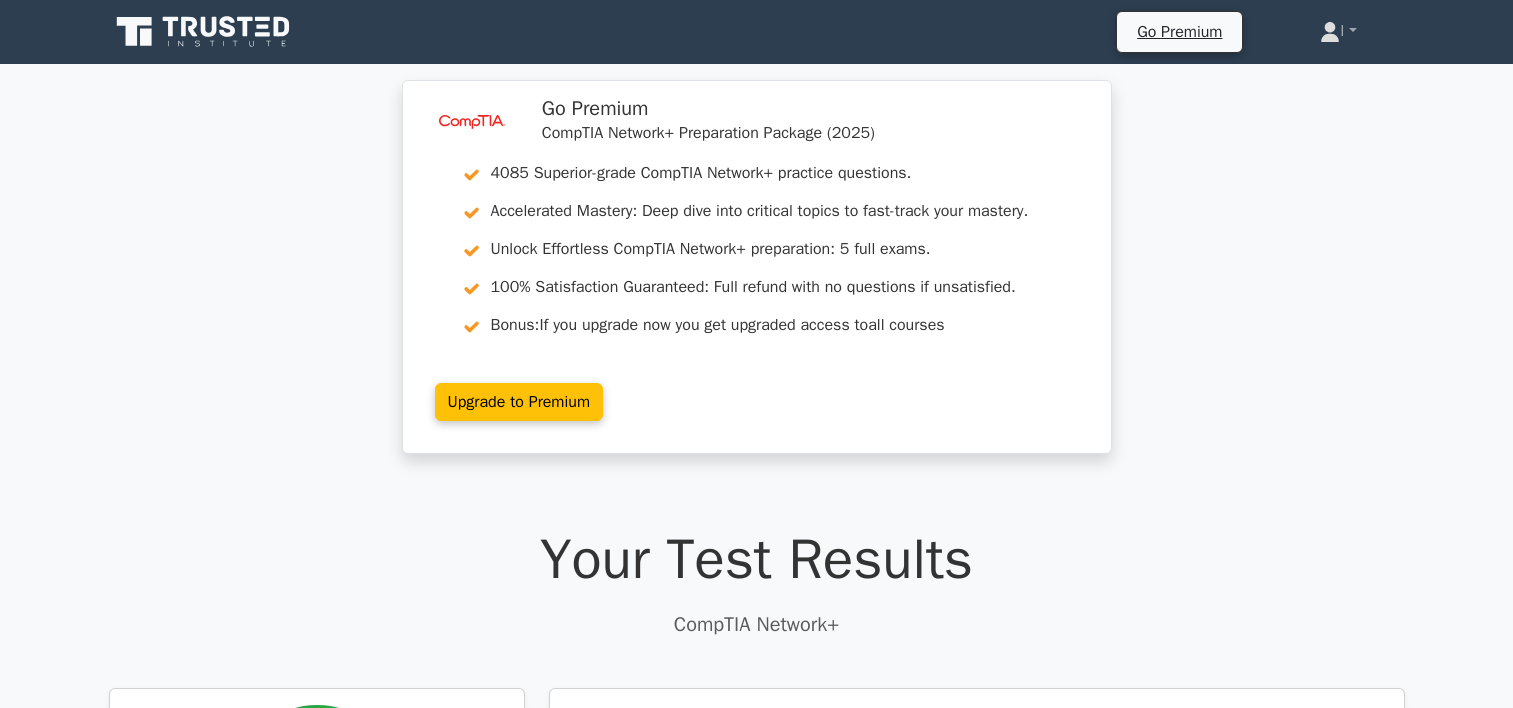 scroll, scrollTop: 0, scrollLeft: 0, axis: both 